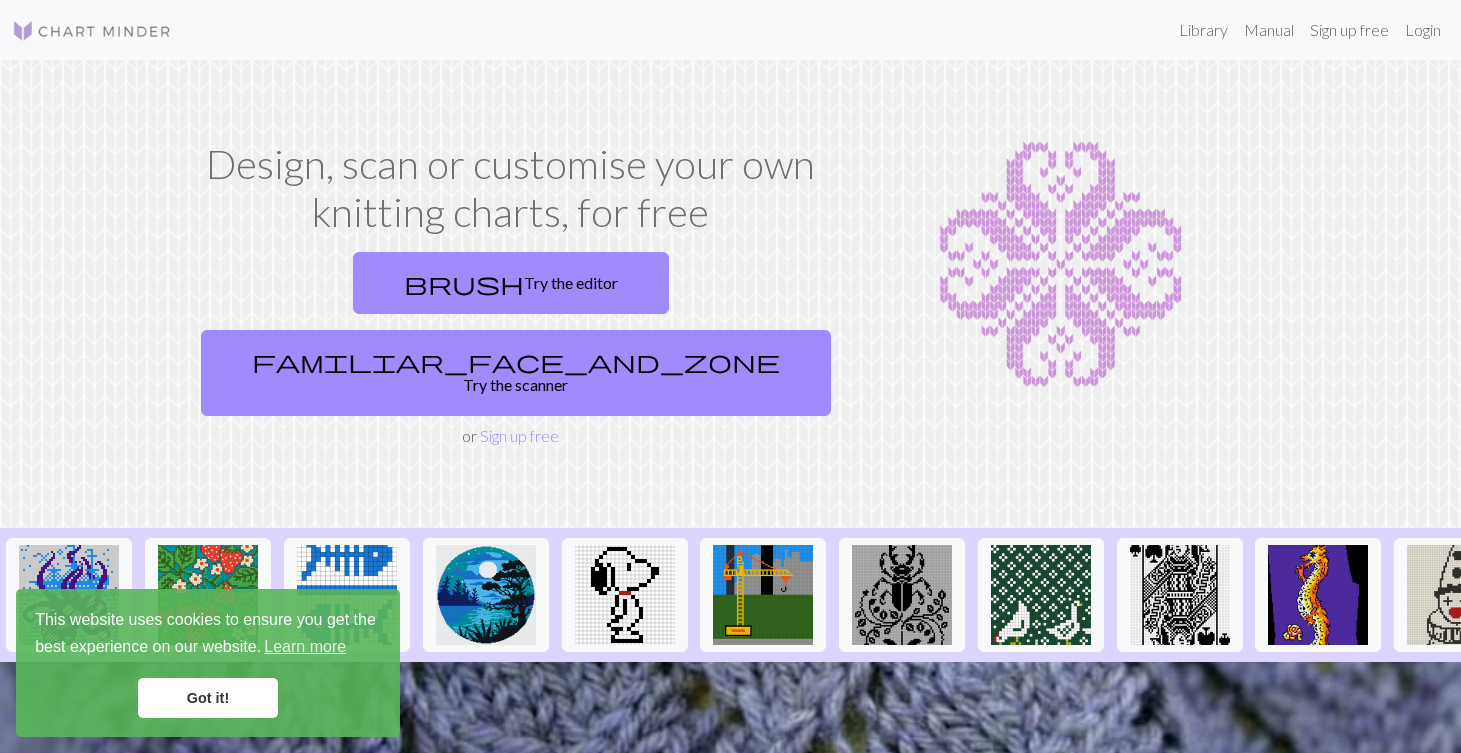 scroll, scrollTop: 0, scrollLeft: 0, axis: both 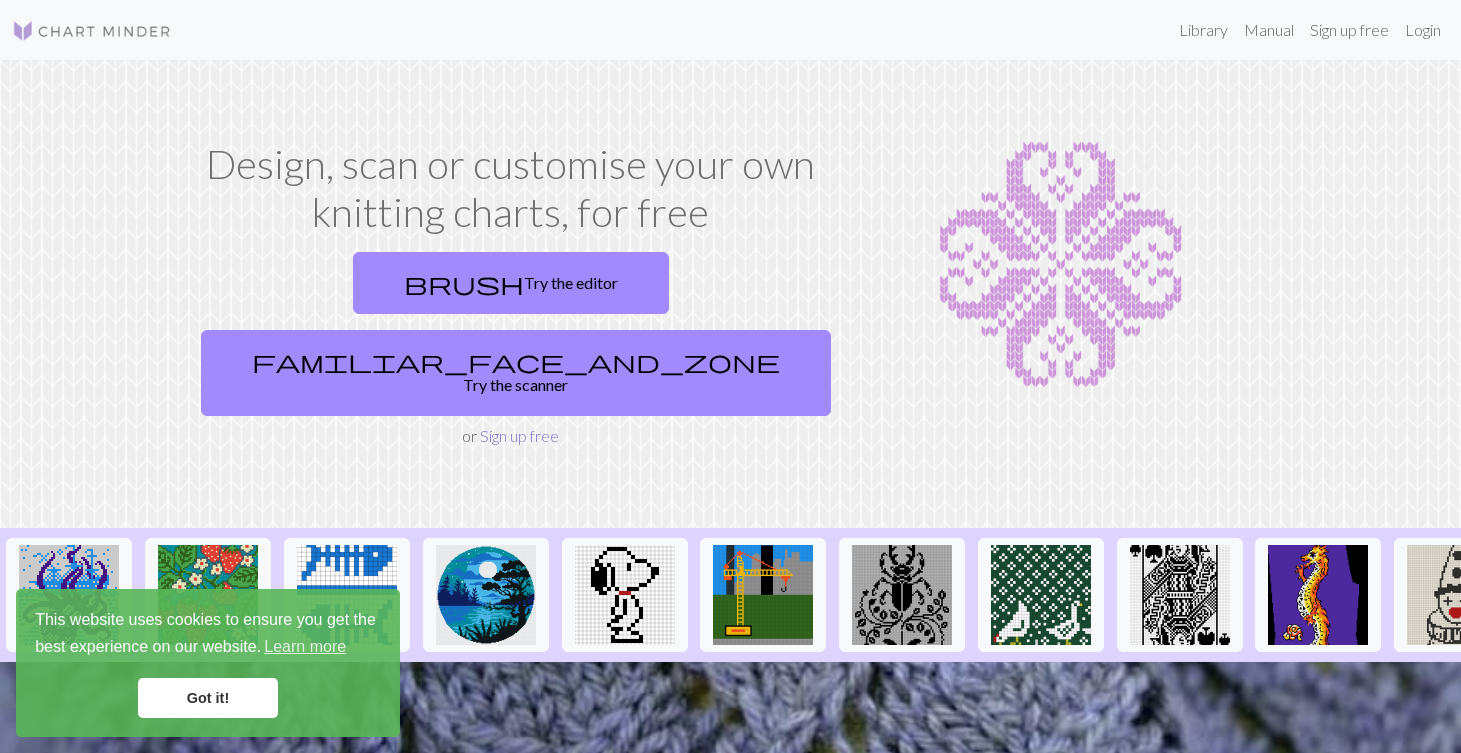 click on "Sign up free" at bounding box center (519, 435) 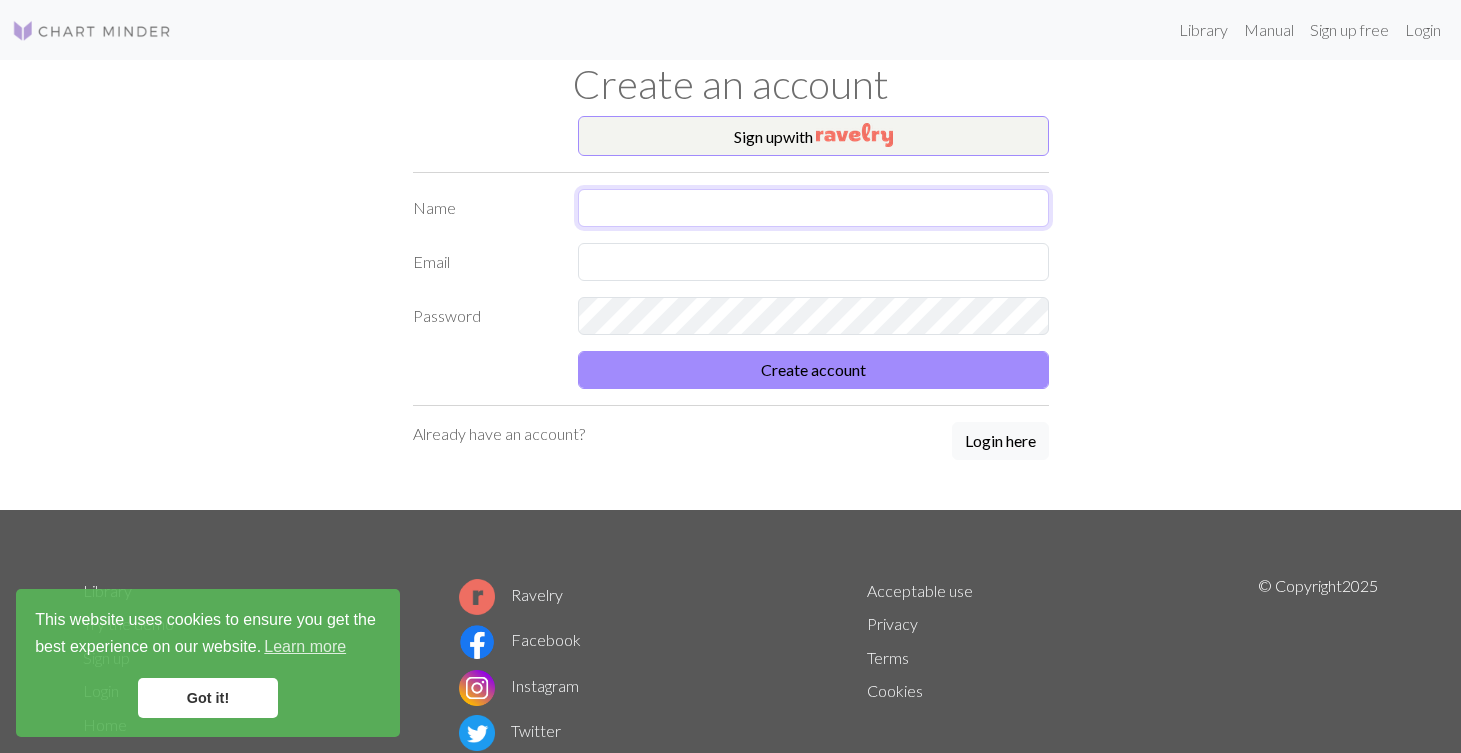 click at bounding box center [813, 208] 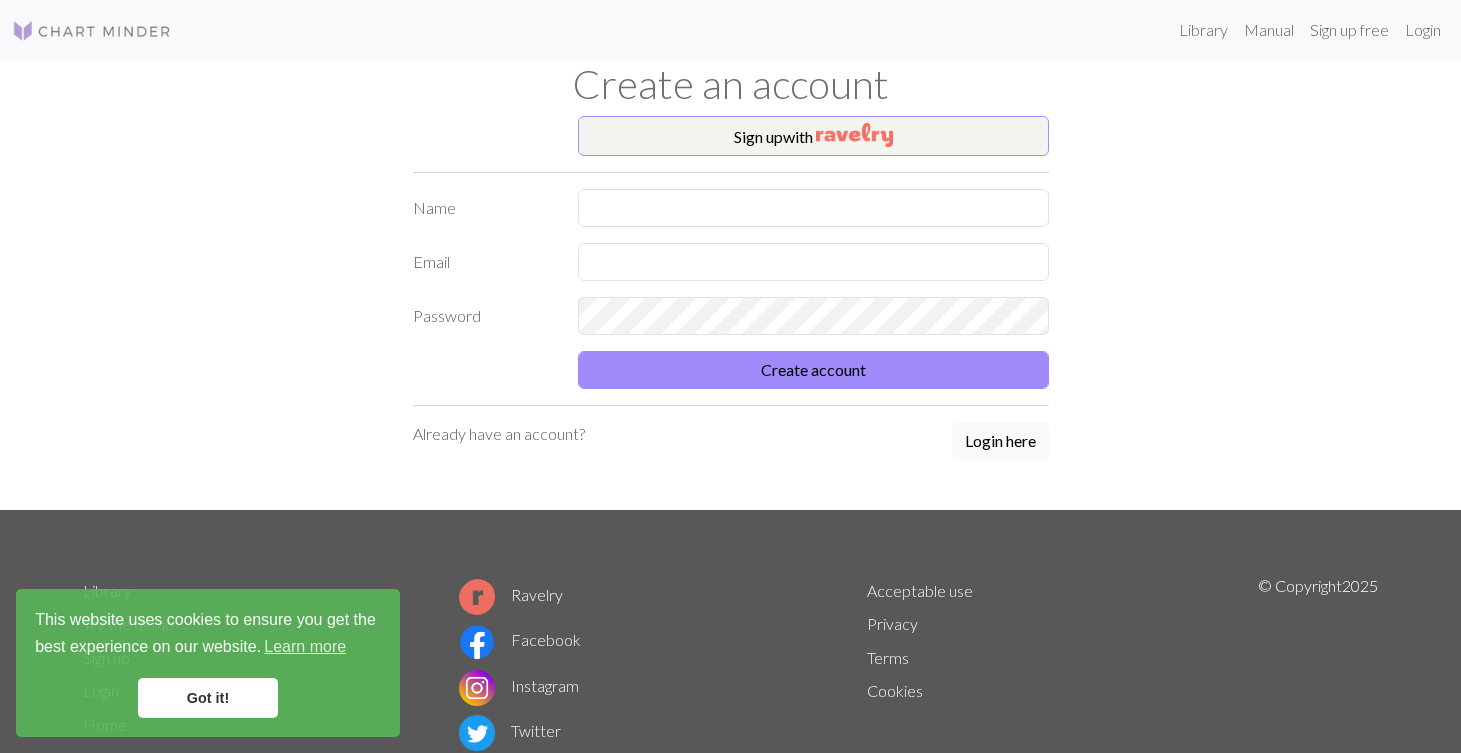 click on "Name Email Password Create account" at bounding box center [731, 289] 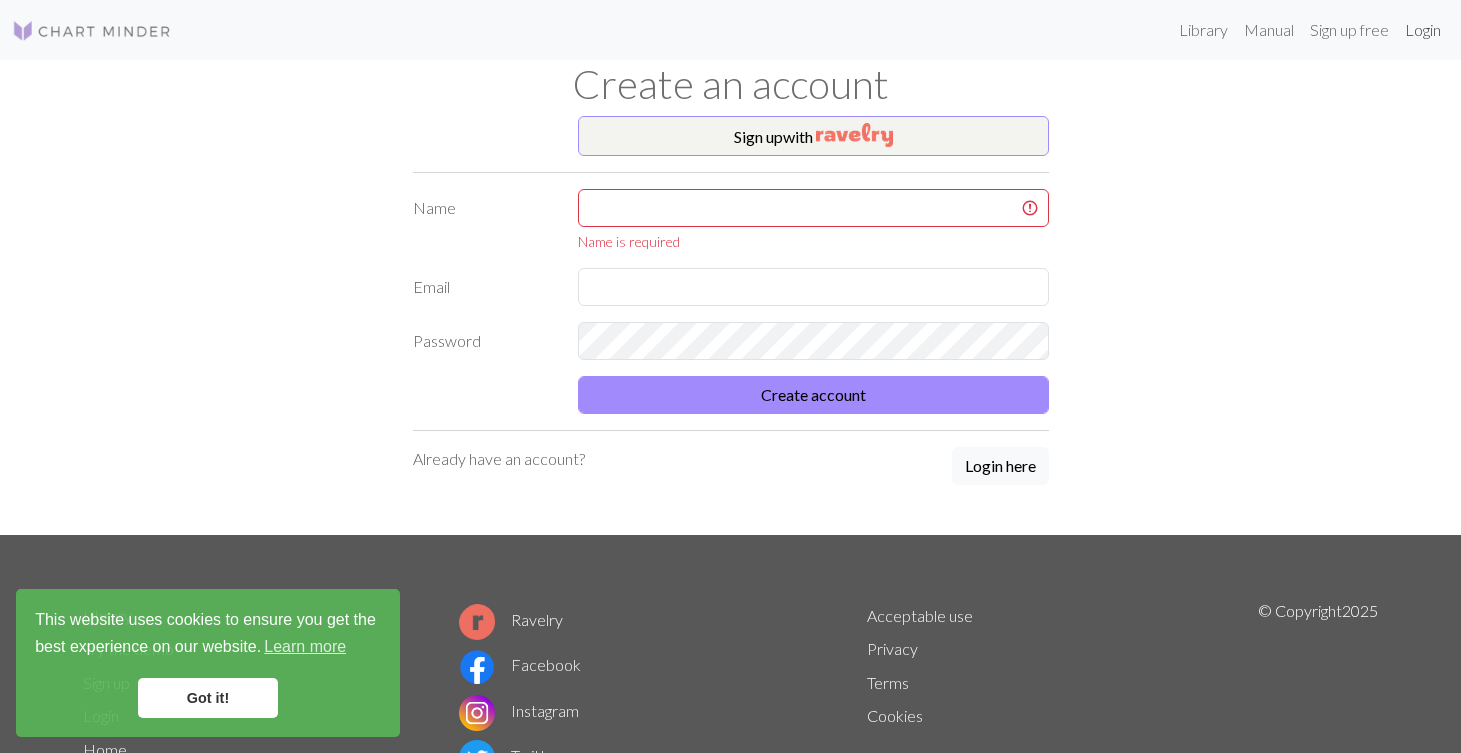 click on "Login" at bounding box center (1423, 30) 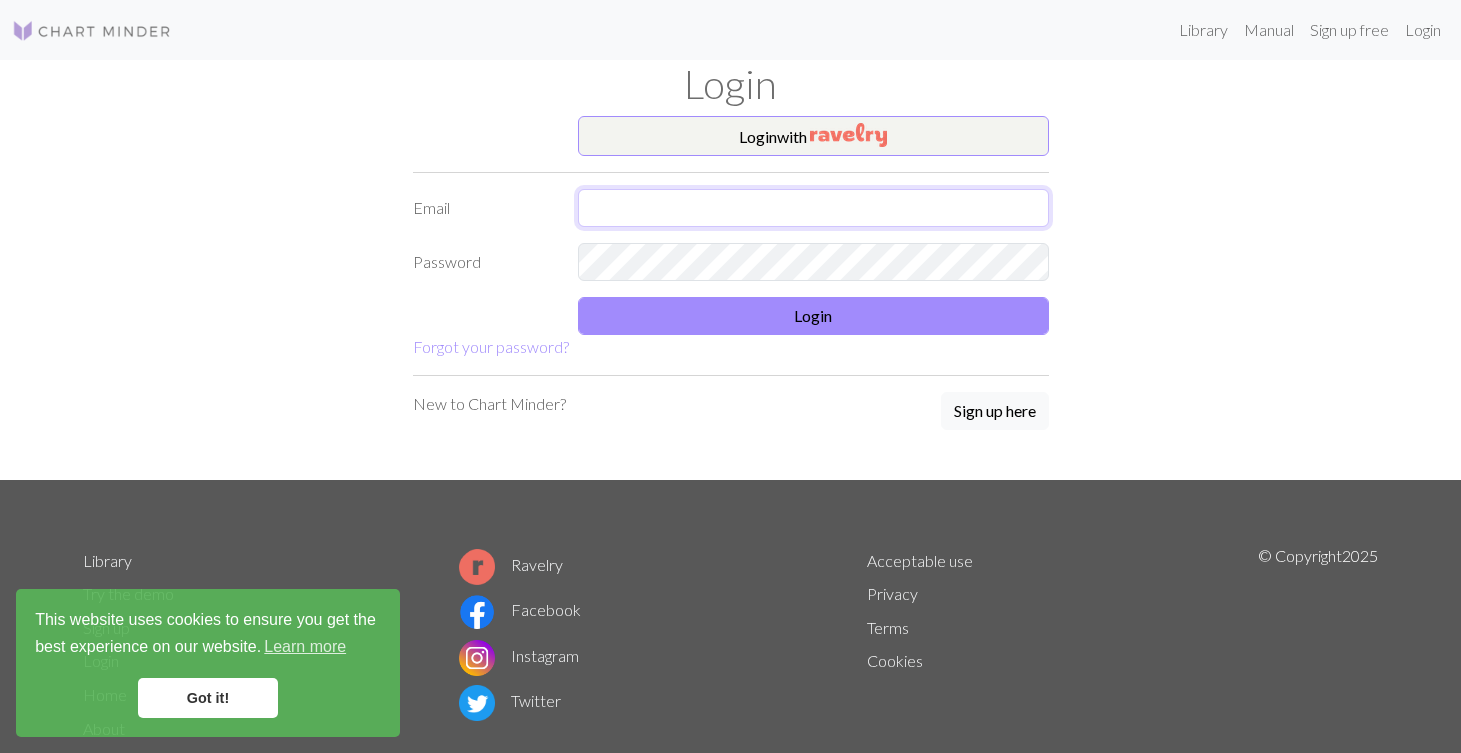 click at bounding box center (813, 208) 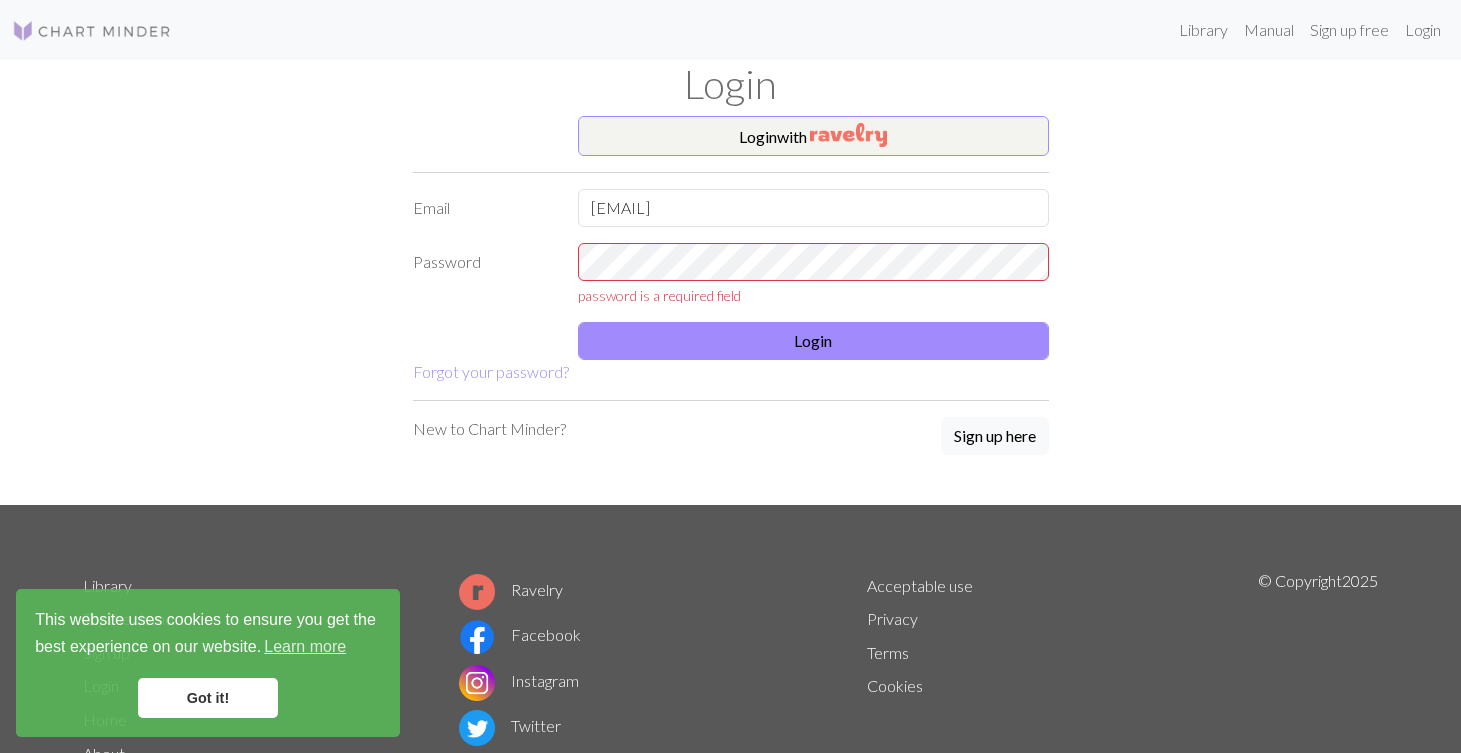 click on "Login with Email [EMAIL] Password password is a required field Login Forgot your password?" at bounding box center [731, 250] 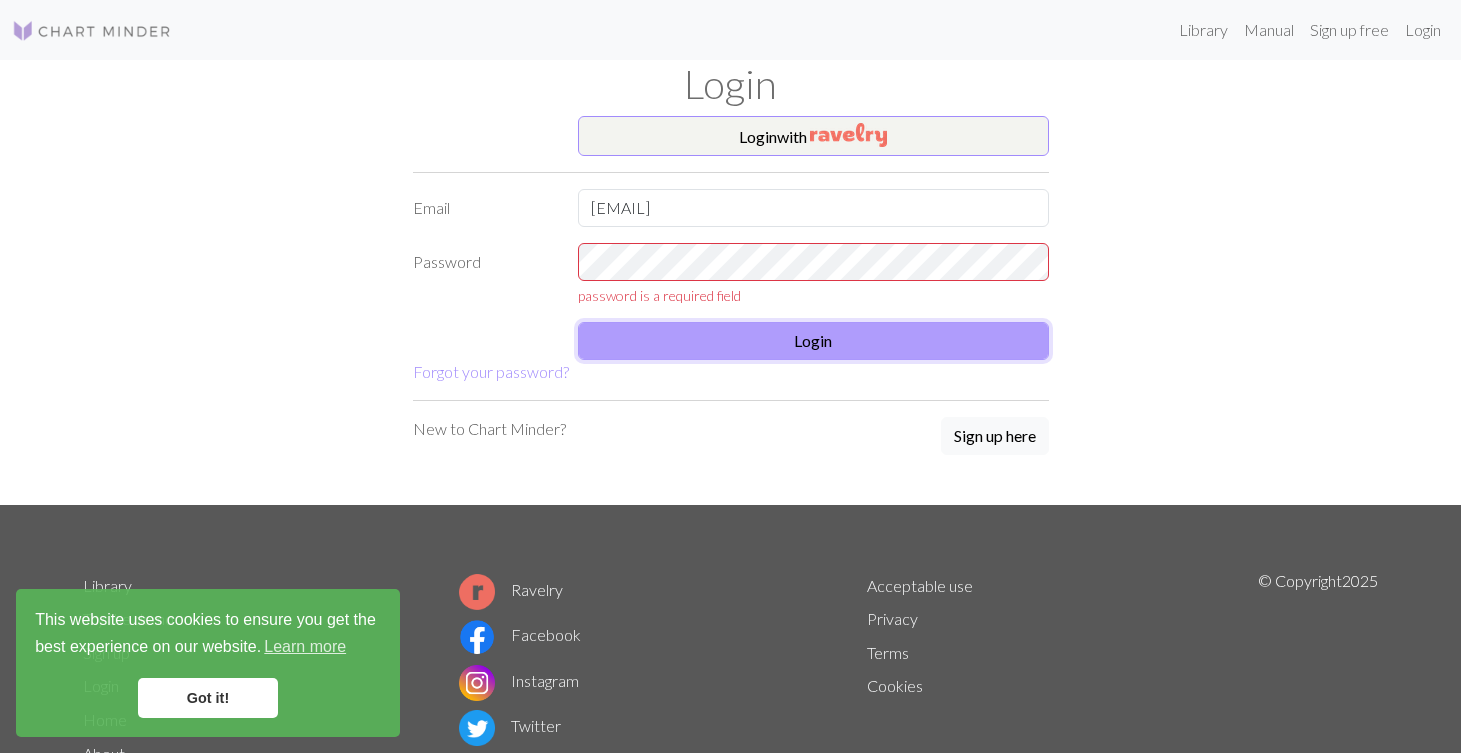 click on "Login" at bounding box center (813, 341) 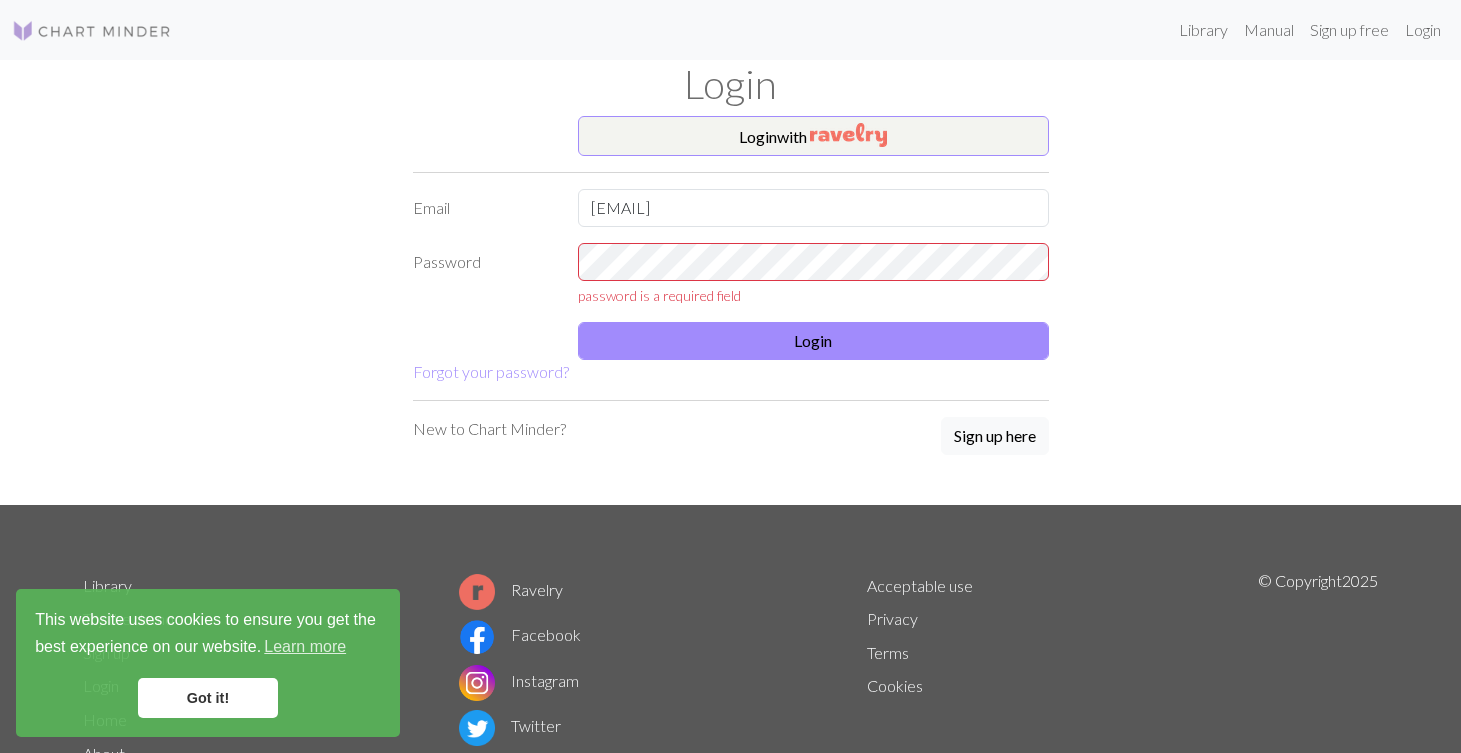 click on "Login with Email [EMAIL] Password password is a required field Login Forgot your password?" at bounding box center [731, 250] 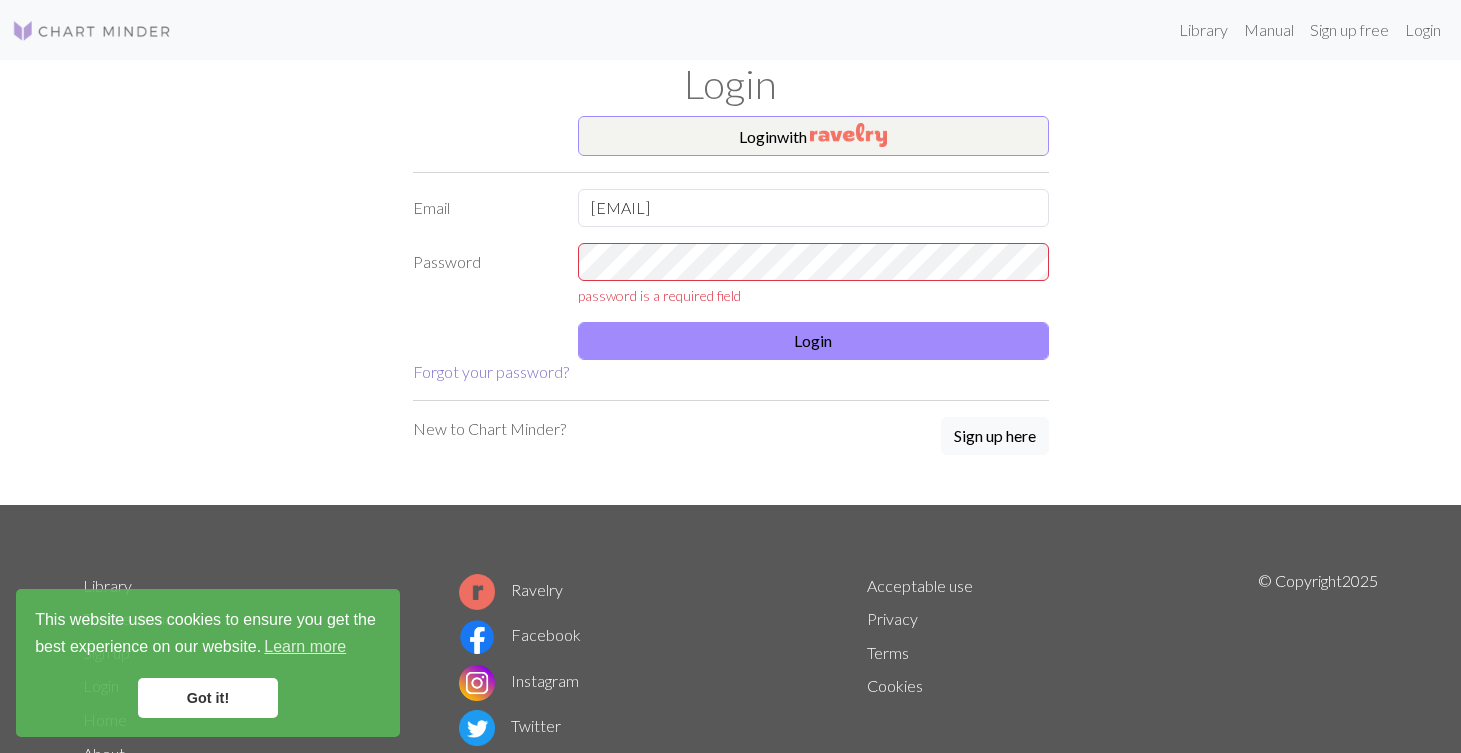 click on "Forgot your password?" at bounding box center (491, 371) 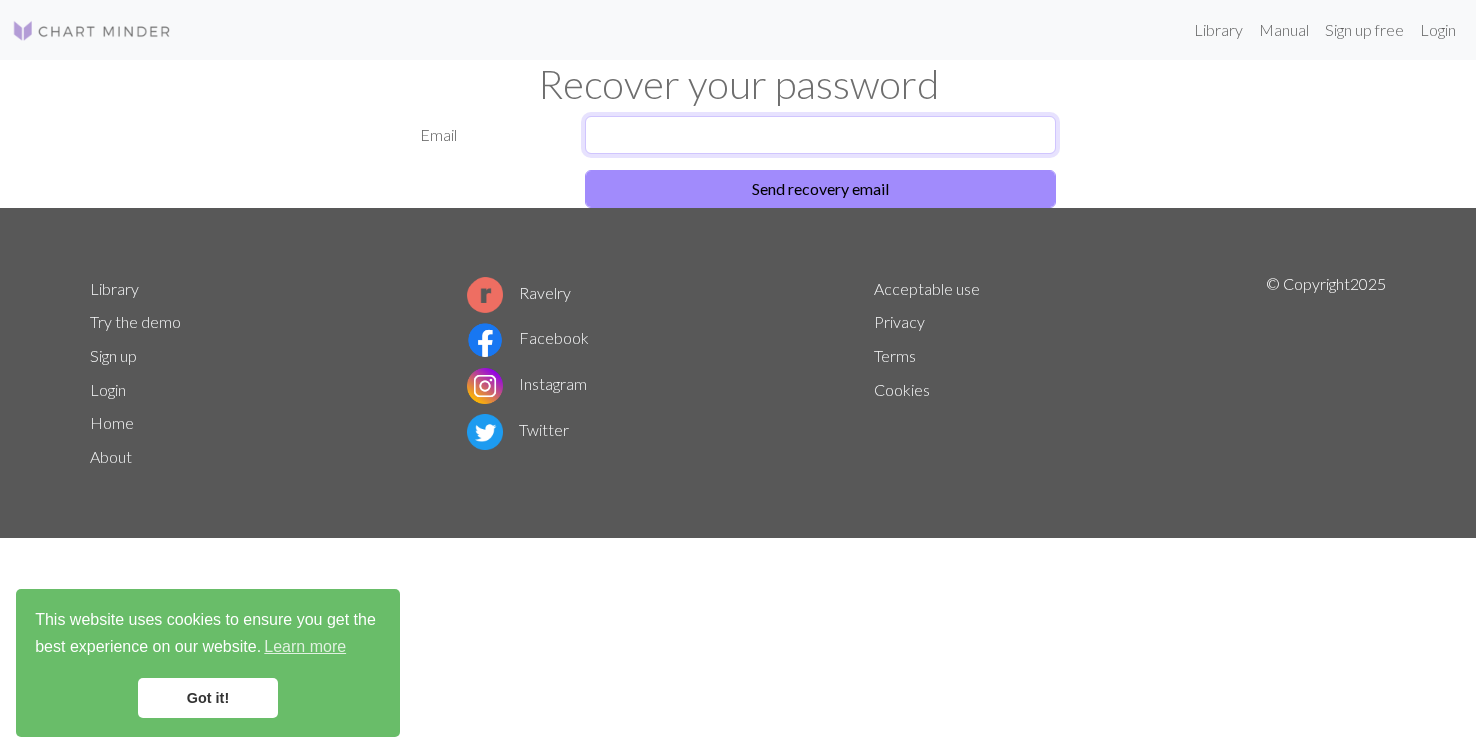 click at bounding box center (820, 135) 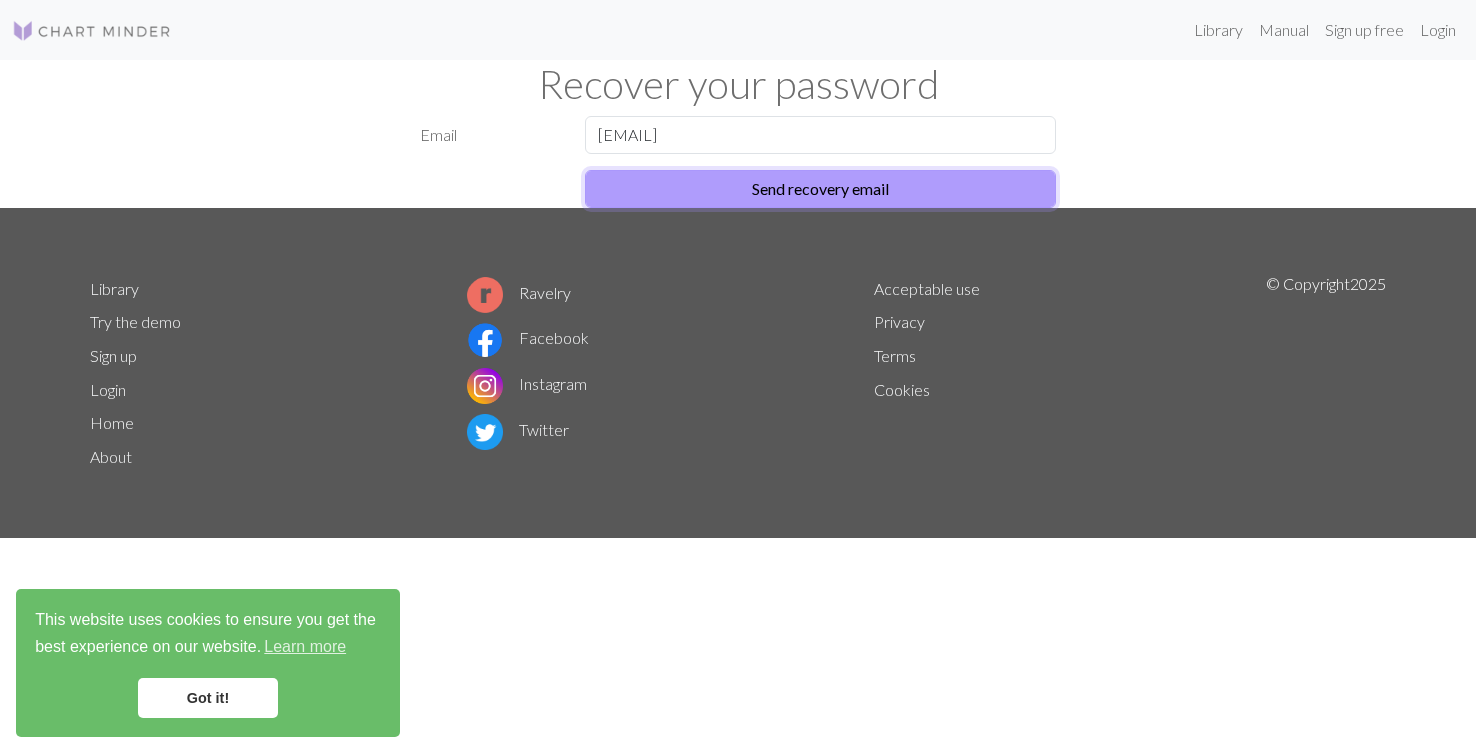 click on "Send recovery email" at bounding box center (820, 189) 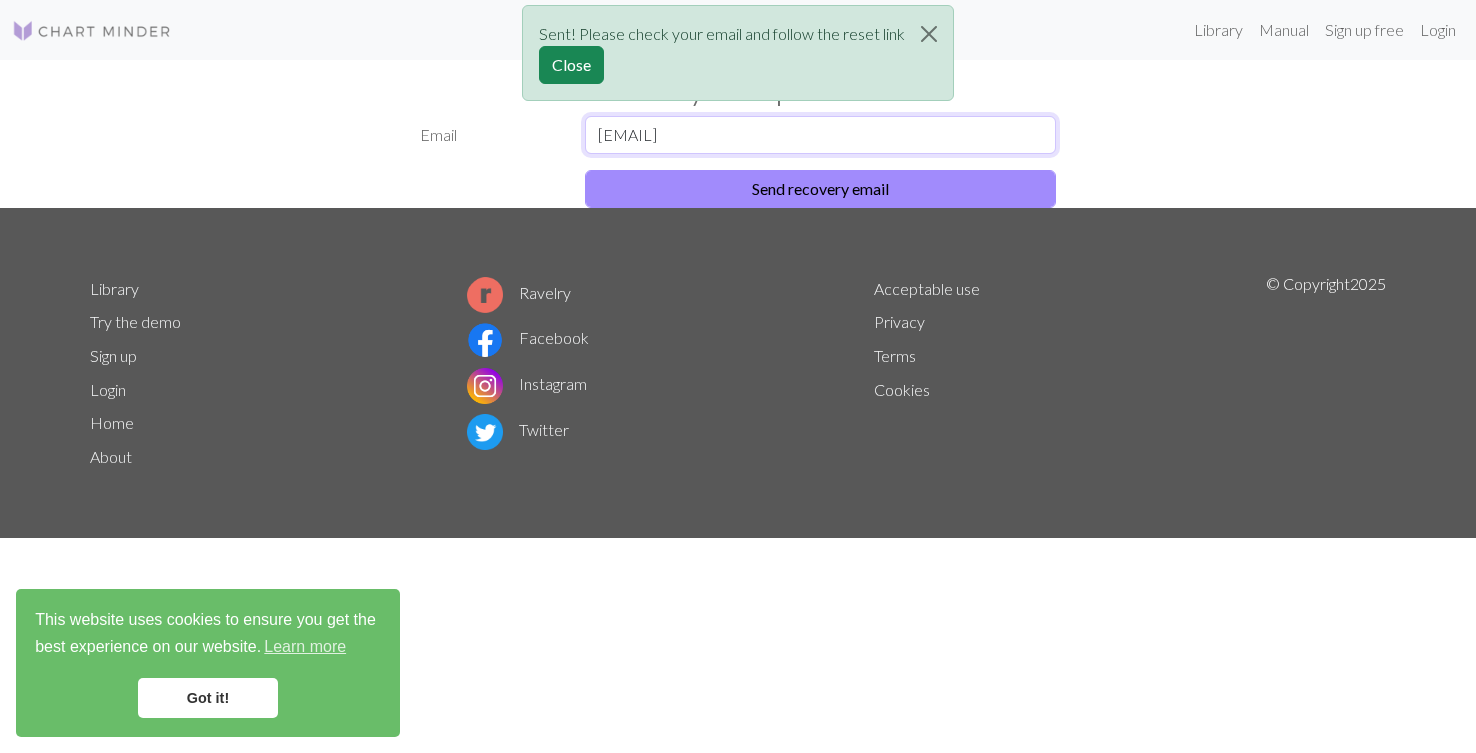click on "[EMAIL]" at bounding box center (820, 135) 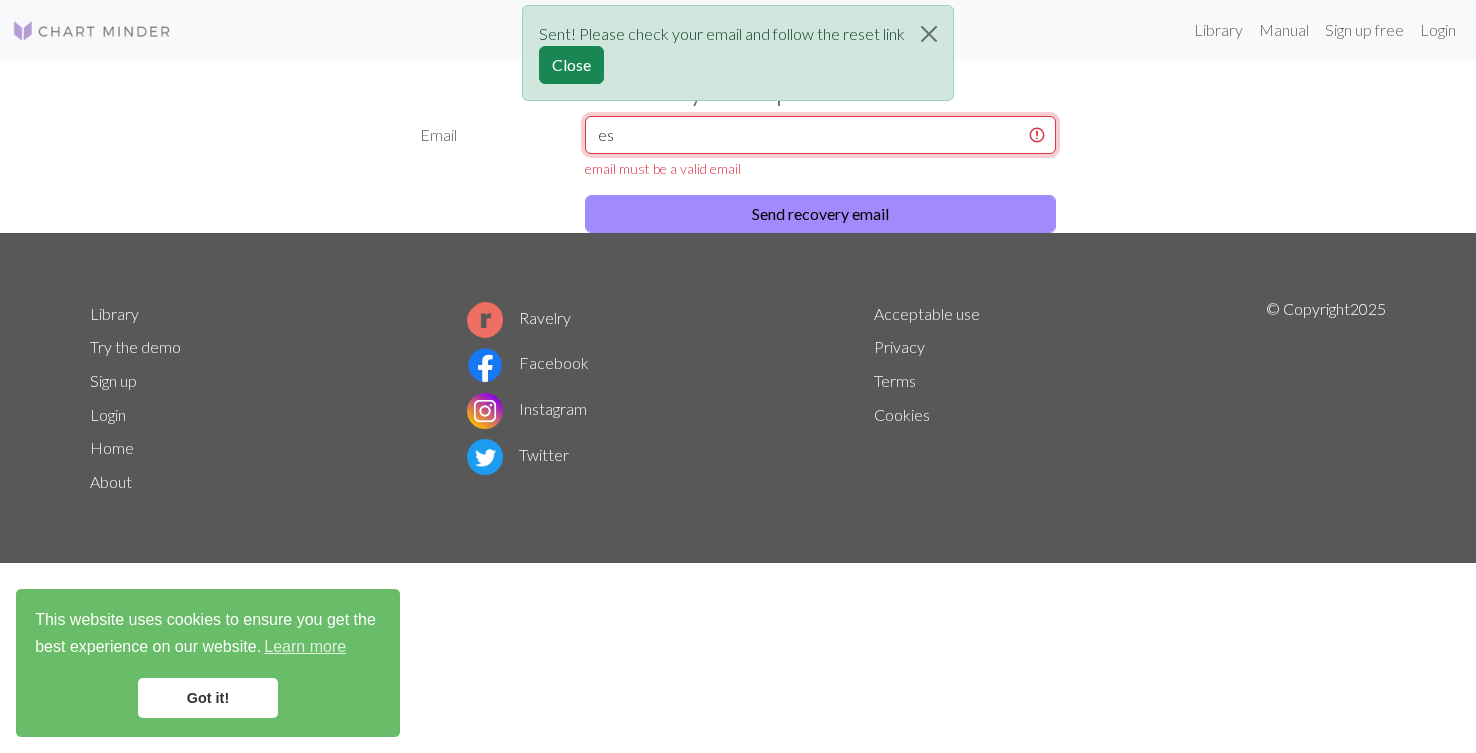 type on "es" 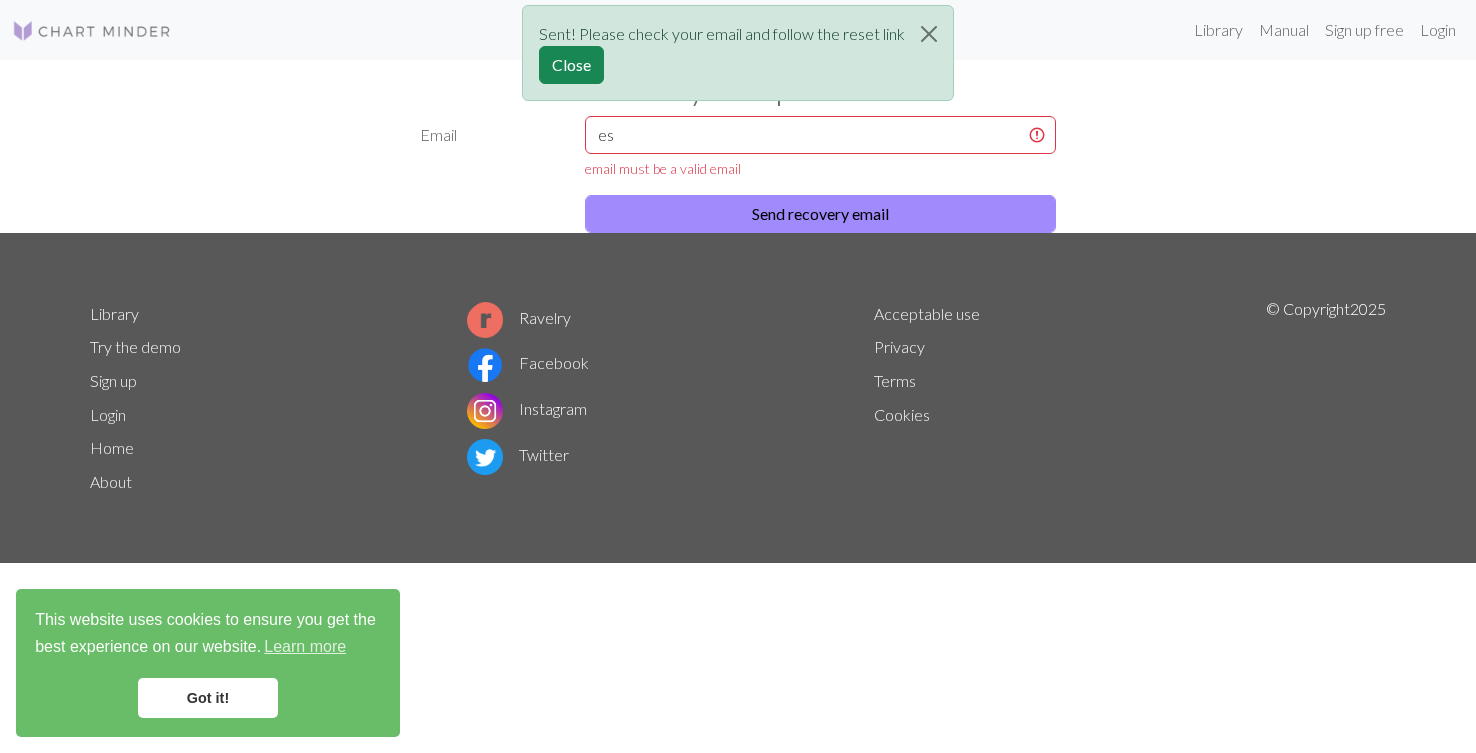 click on "Email es email must be a valid email Send recovery email" at bounding box center [738, 174] 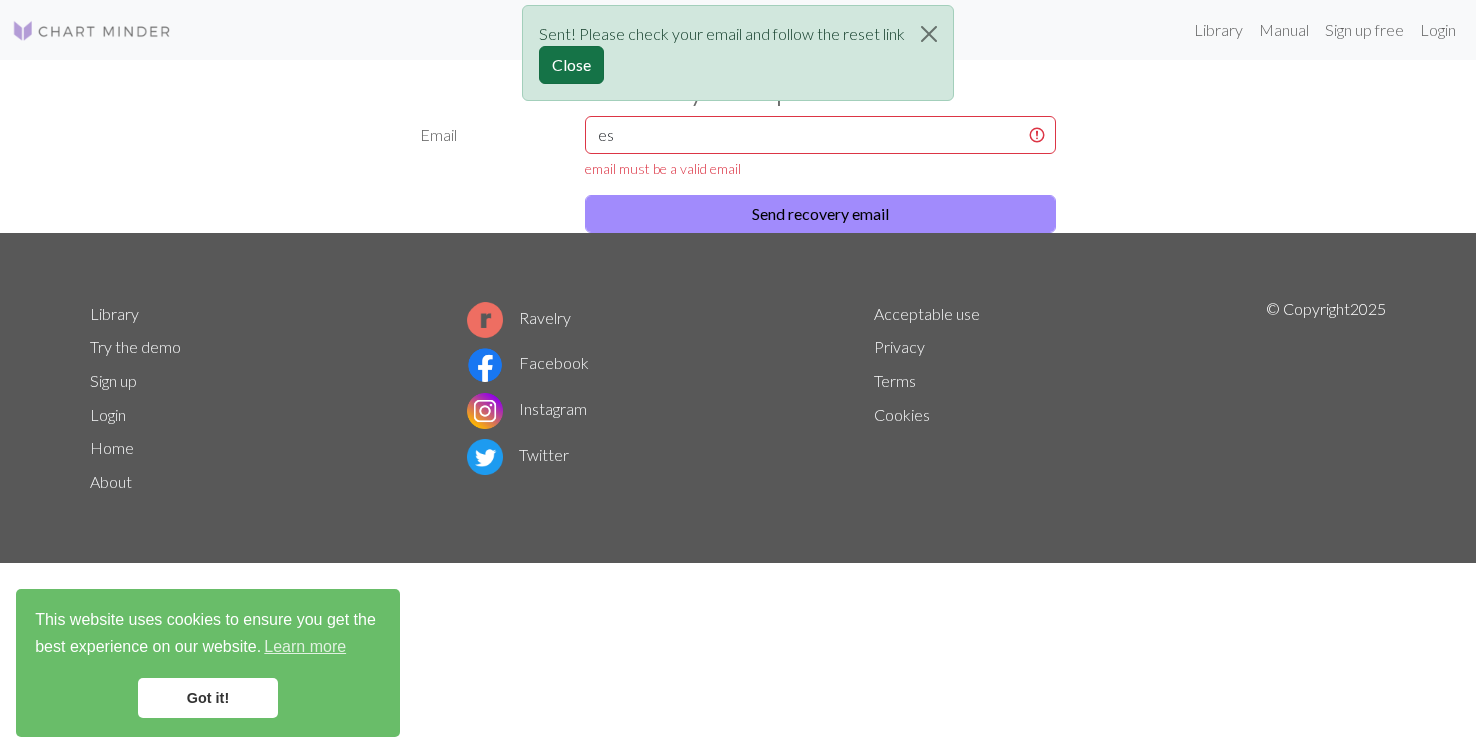 click on "Close" at bounding box center [571, 65] 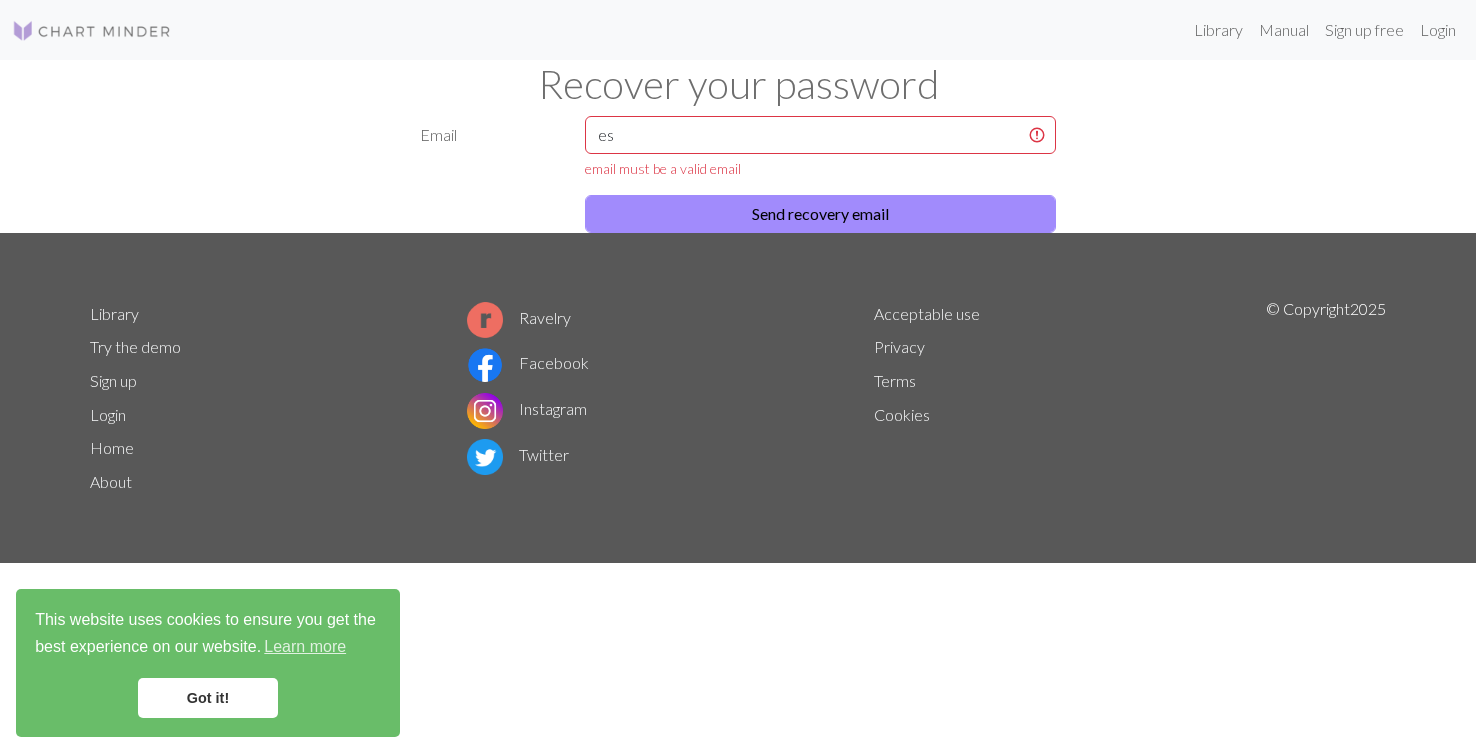 click at bounding box center [92, 30] 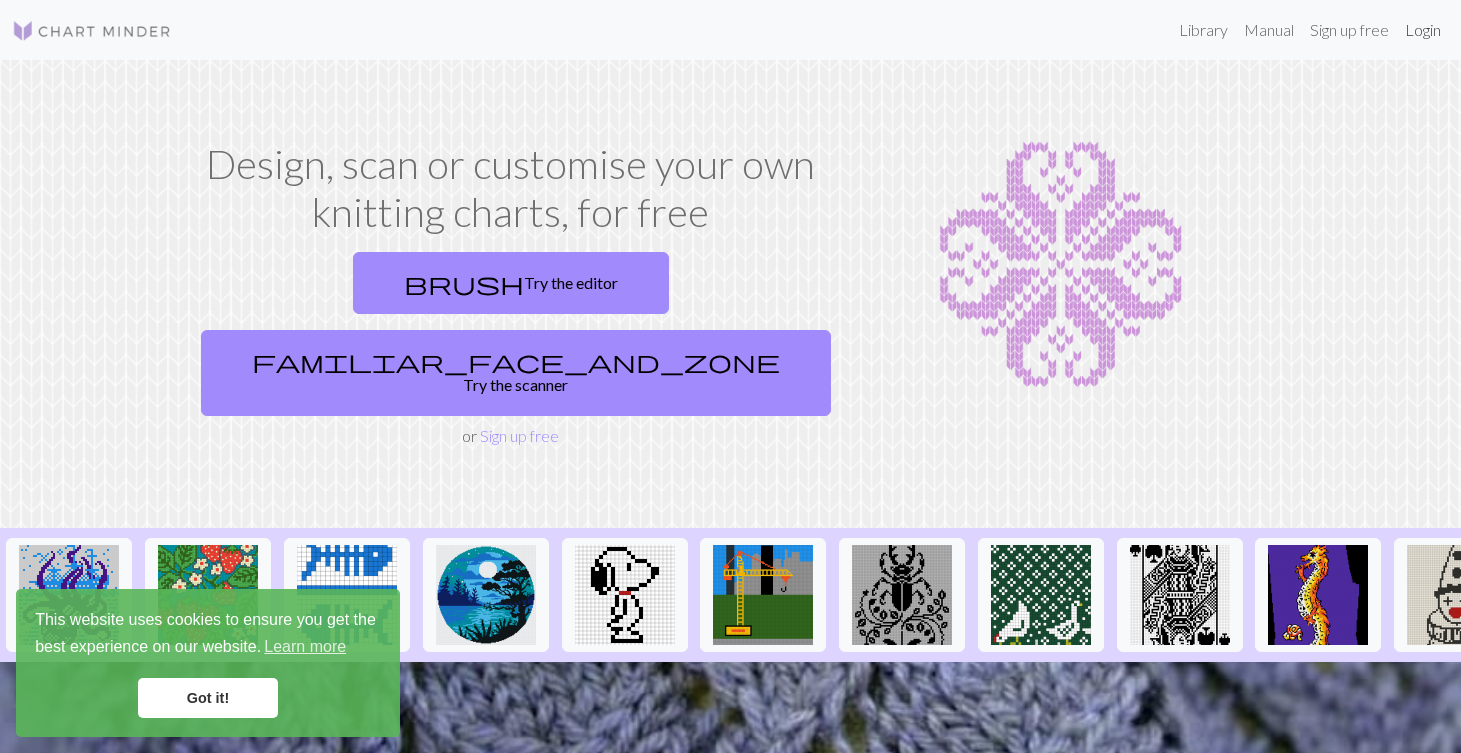 click on "Login" at bounding box center [1423, 30] 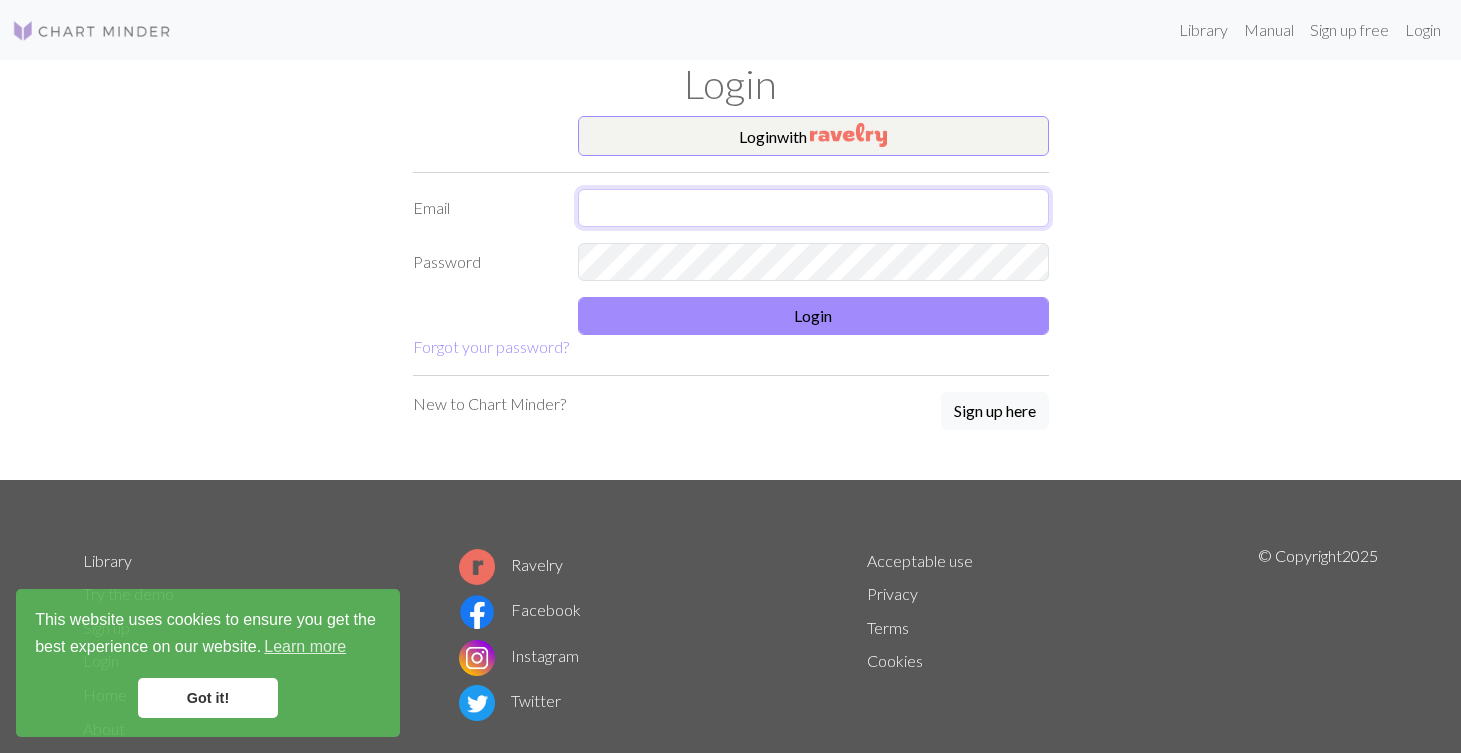click at bounding box center [813, 208] 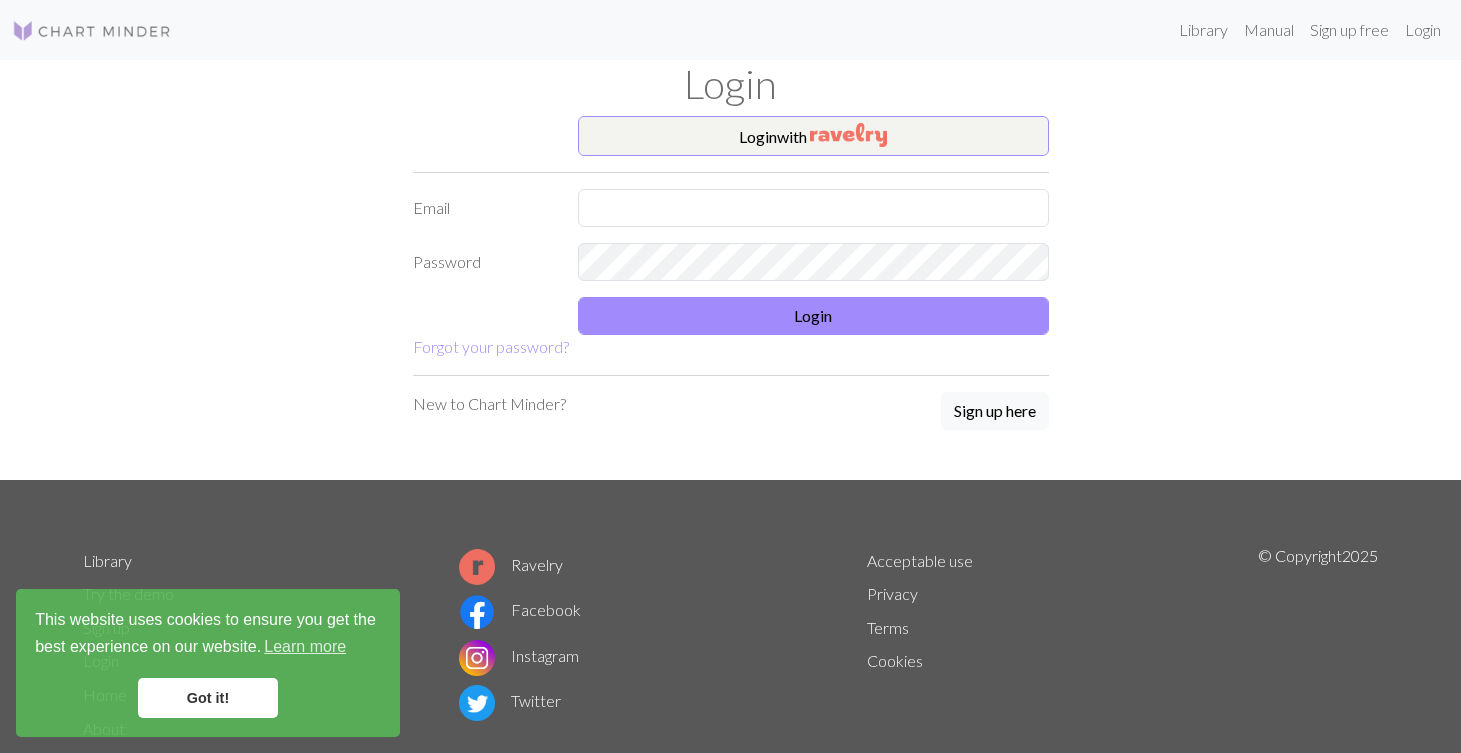 click on "Login" at bounding box center (731, 84) 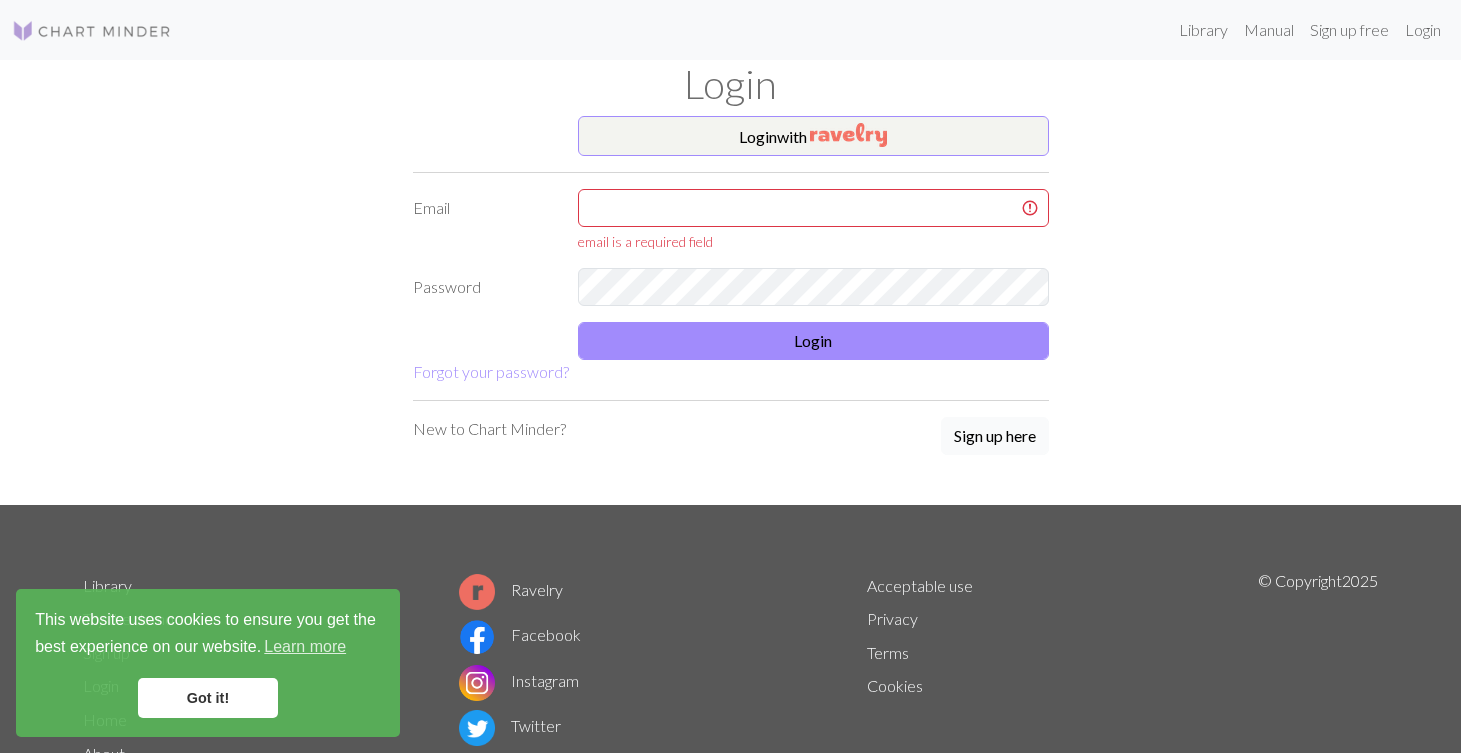 click on "Sign up here" at bounding box center (995, 436) 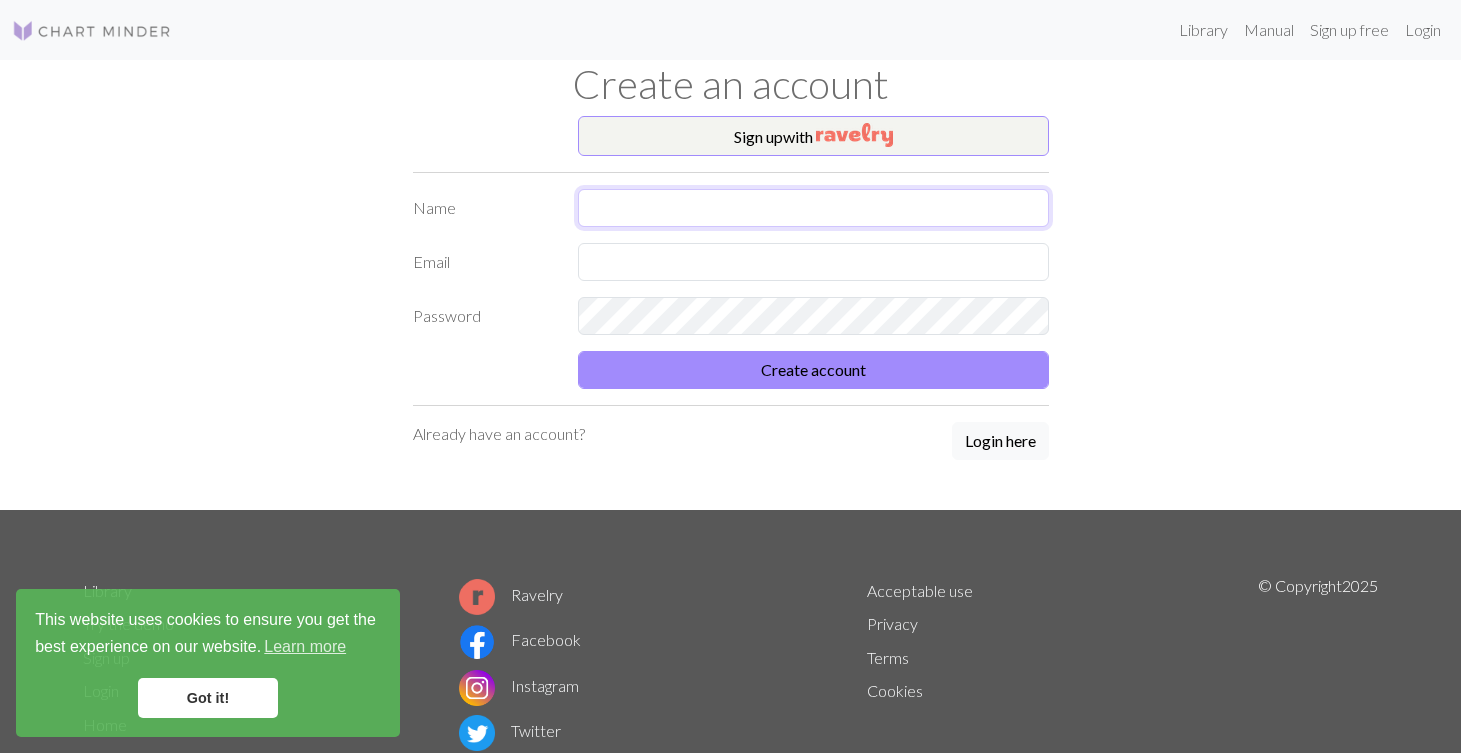 click at bounding box center [813, 208] 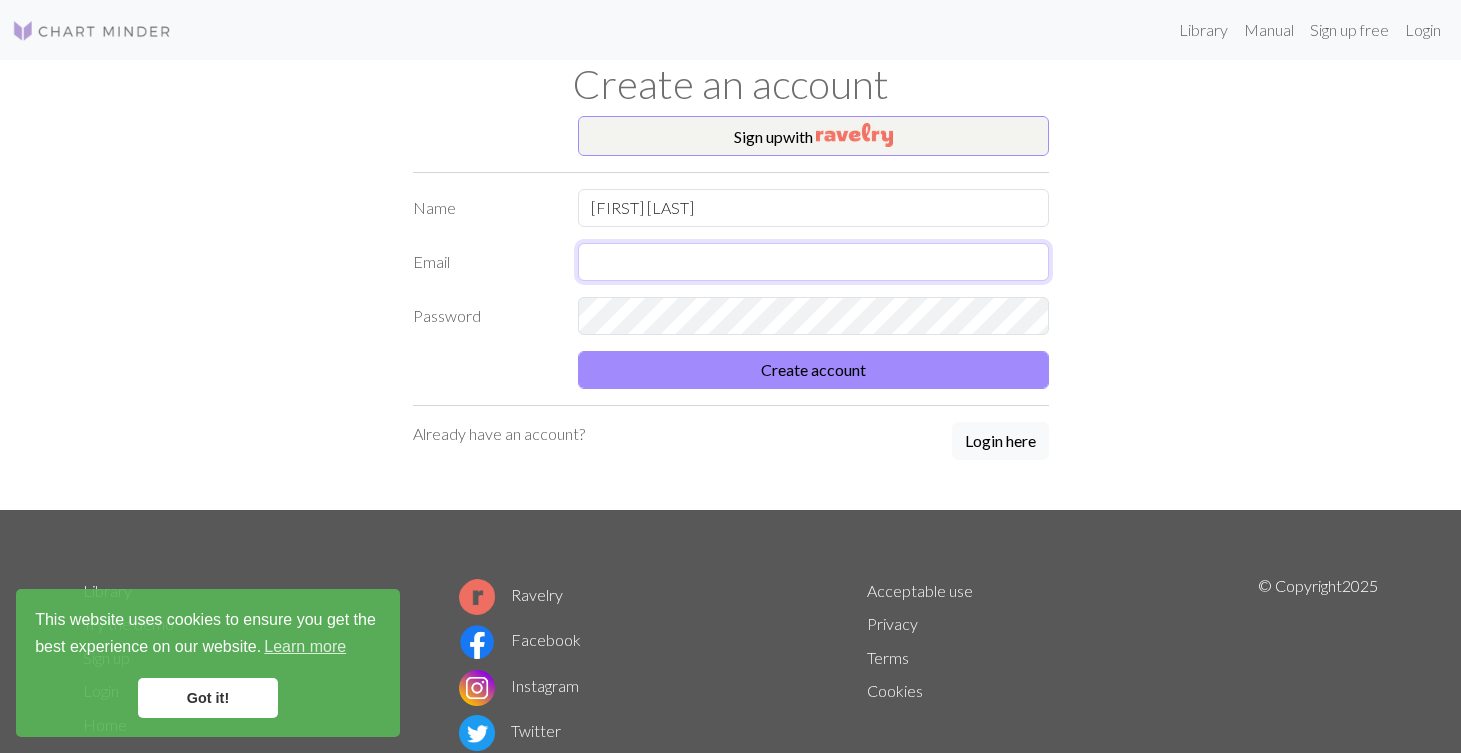 click at bounding box center (813, 262) 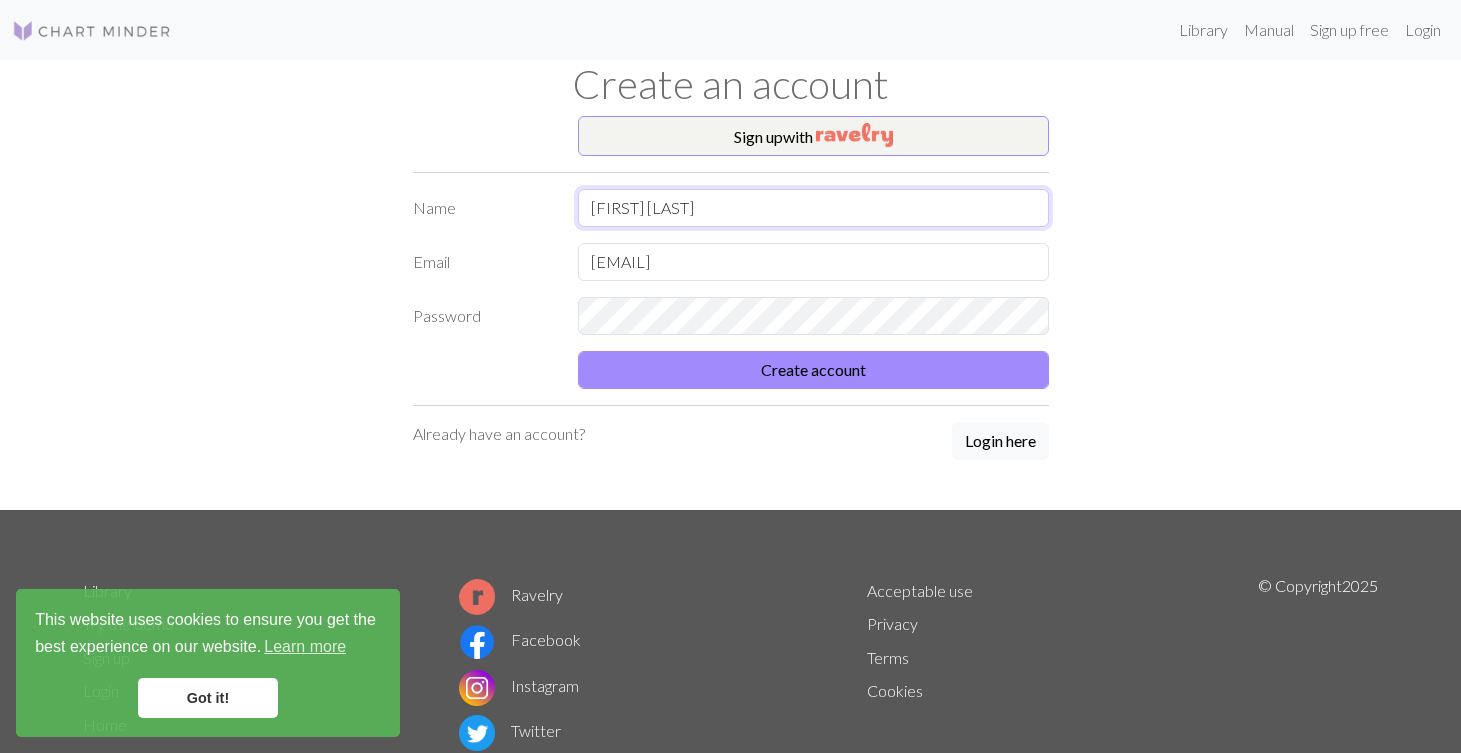drag, startPoint x: 710, startPoint y: 198, endPoint x: 603, endPoint y: 203, distance: 107.11676 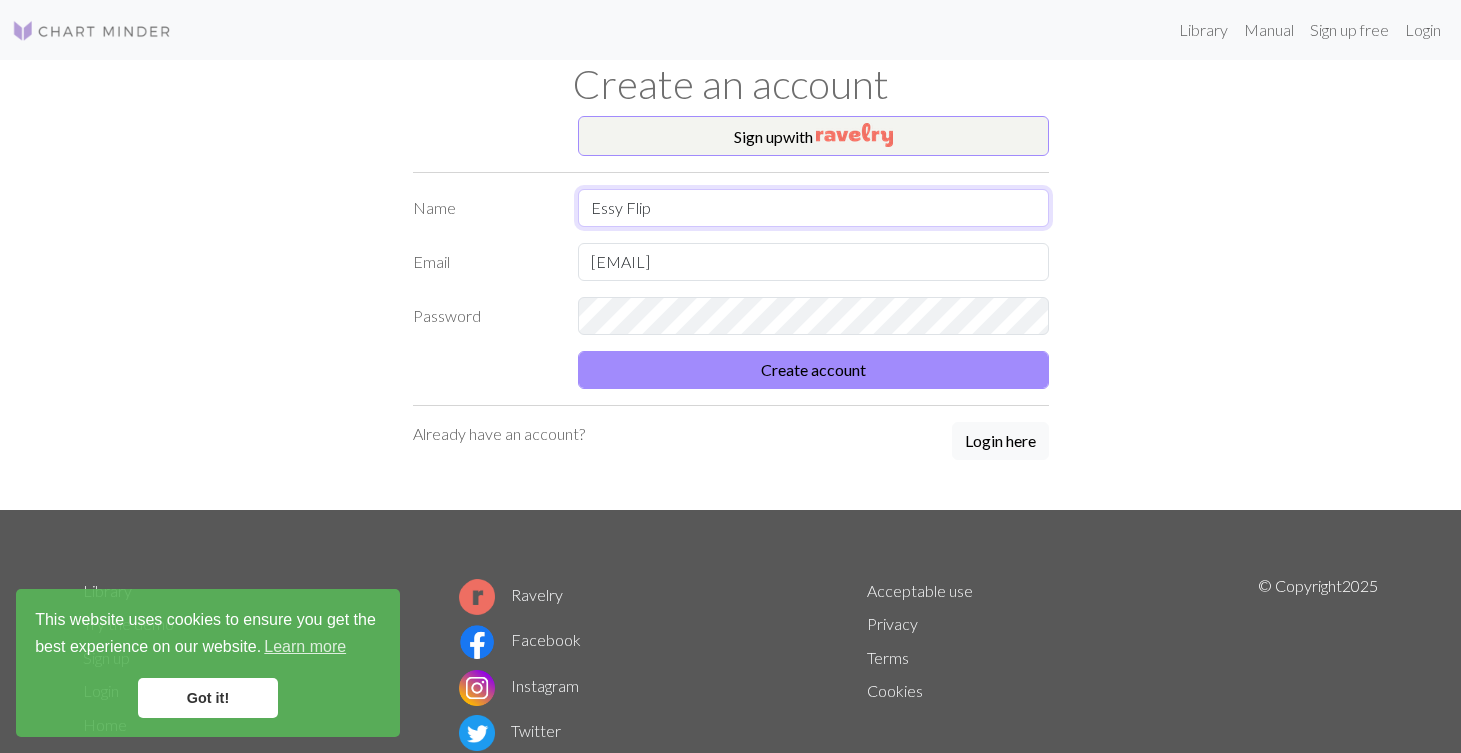 type on "Essy Flip" 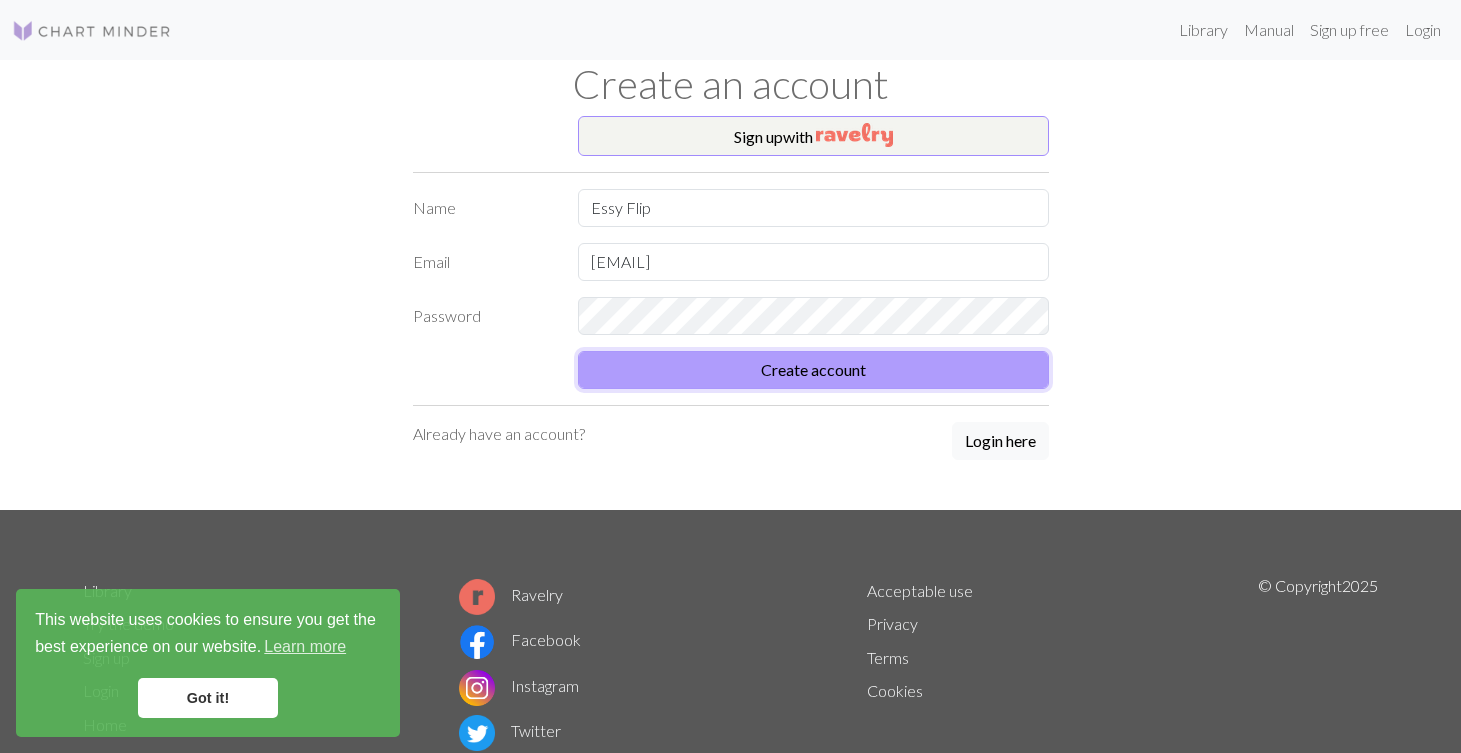 click on "Create account" at bounding box center (813, 370) 